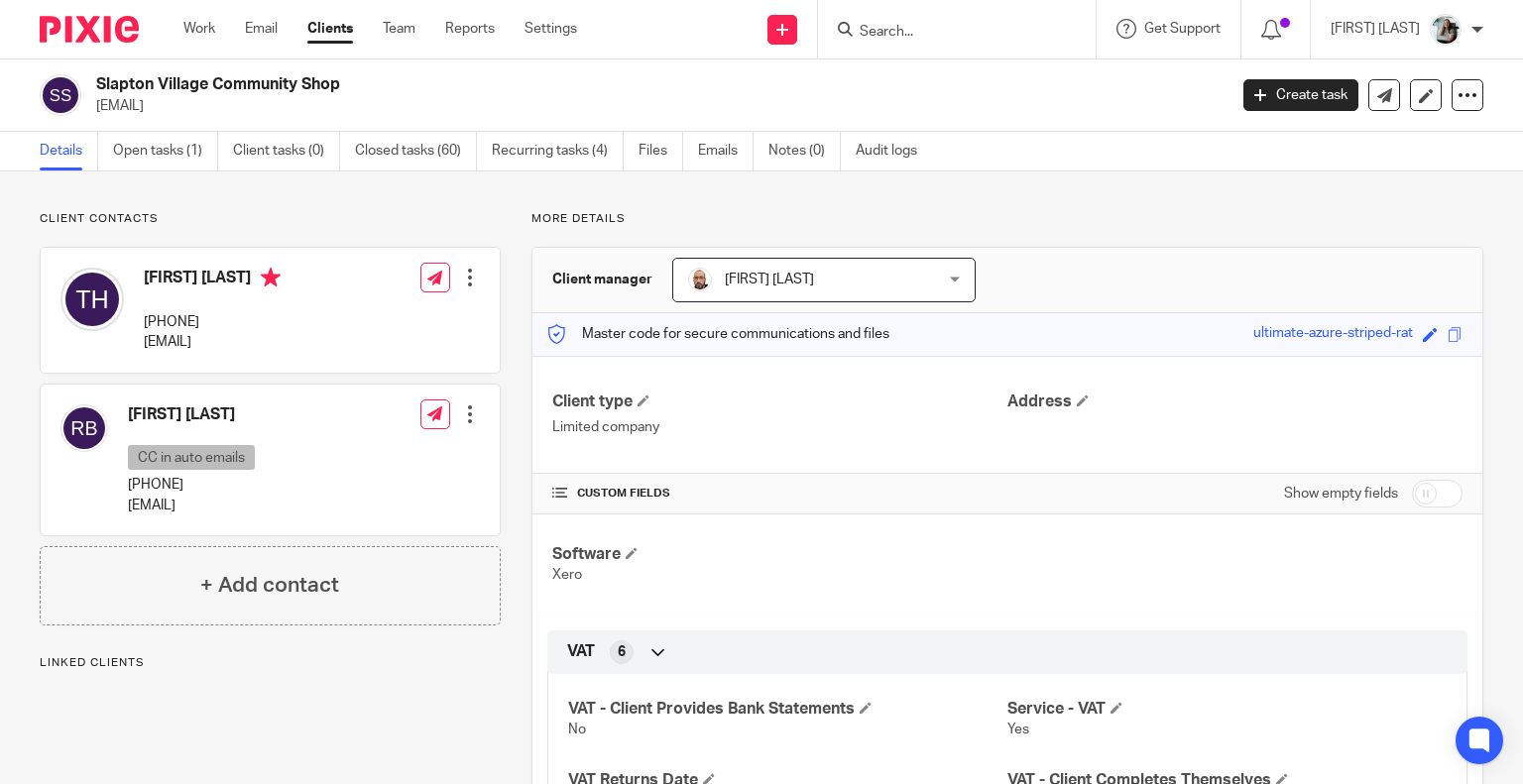 scroll, scrollTop: 0, scrollLeft: 0, axis: both 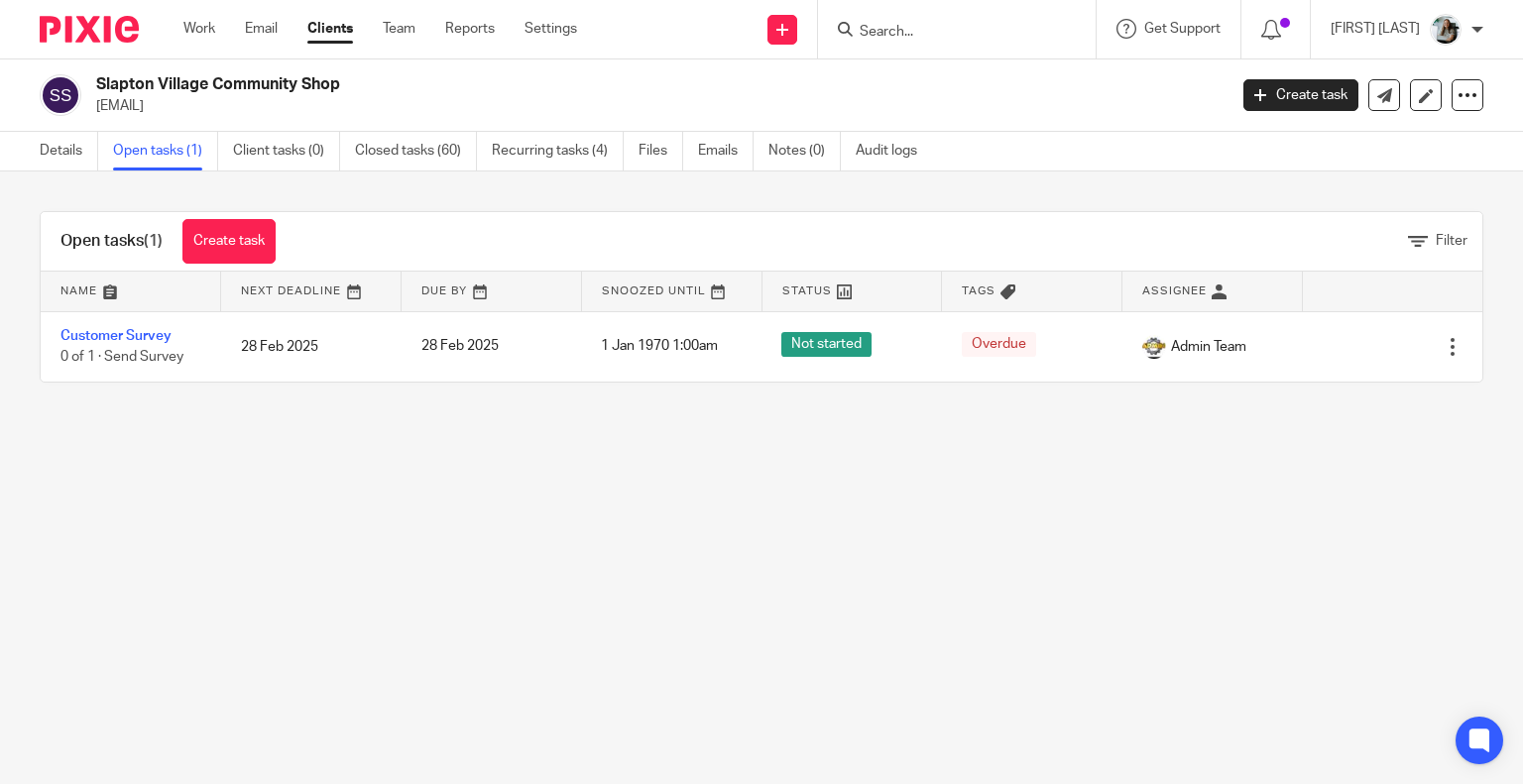 click on "Recurring tasks (4)" at bounding box center (557, 151) 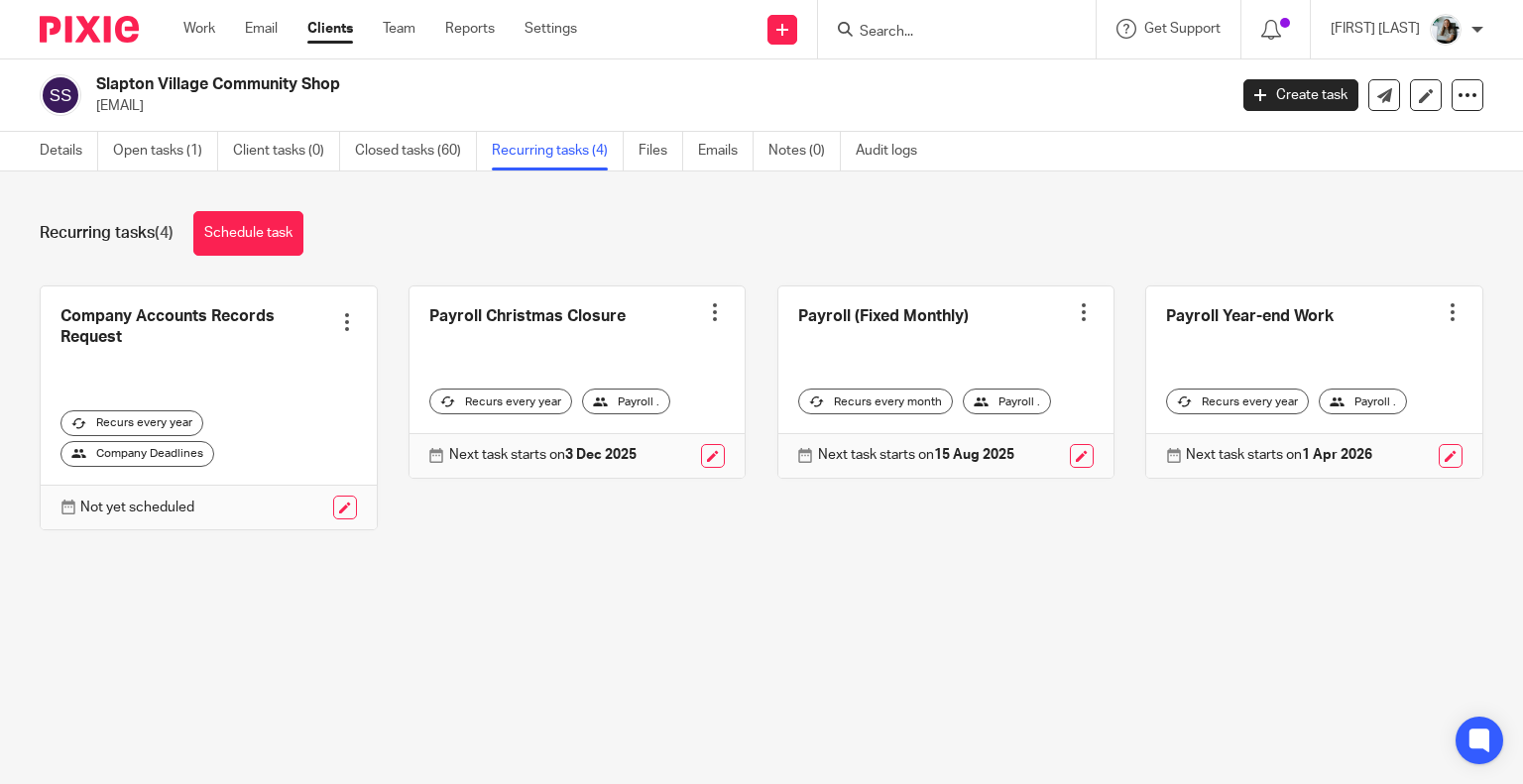 scroll, scrollTop: 0, scrollLeft: 0, axis: both 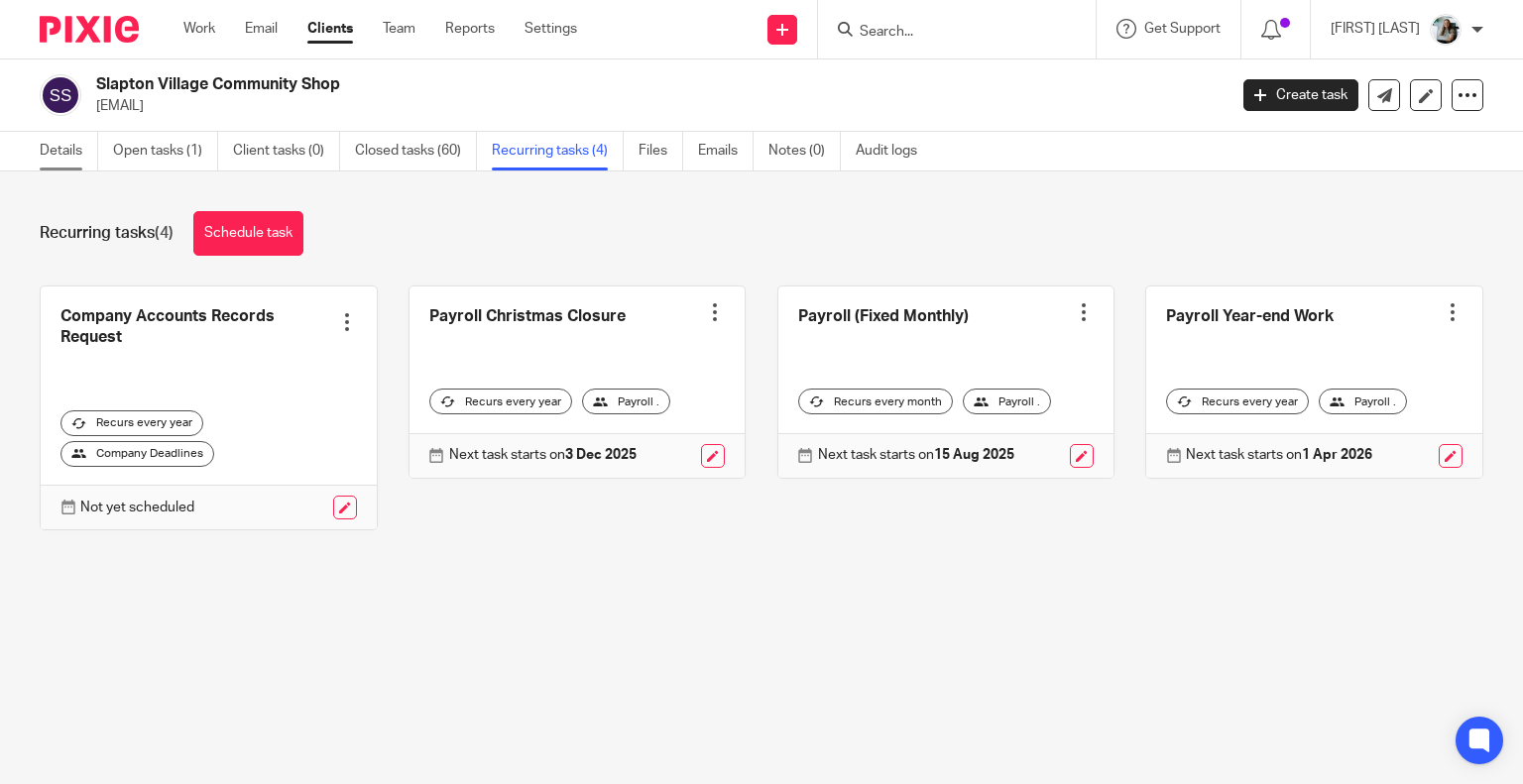 click on "Details" at bounding box center (68, 151) 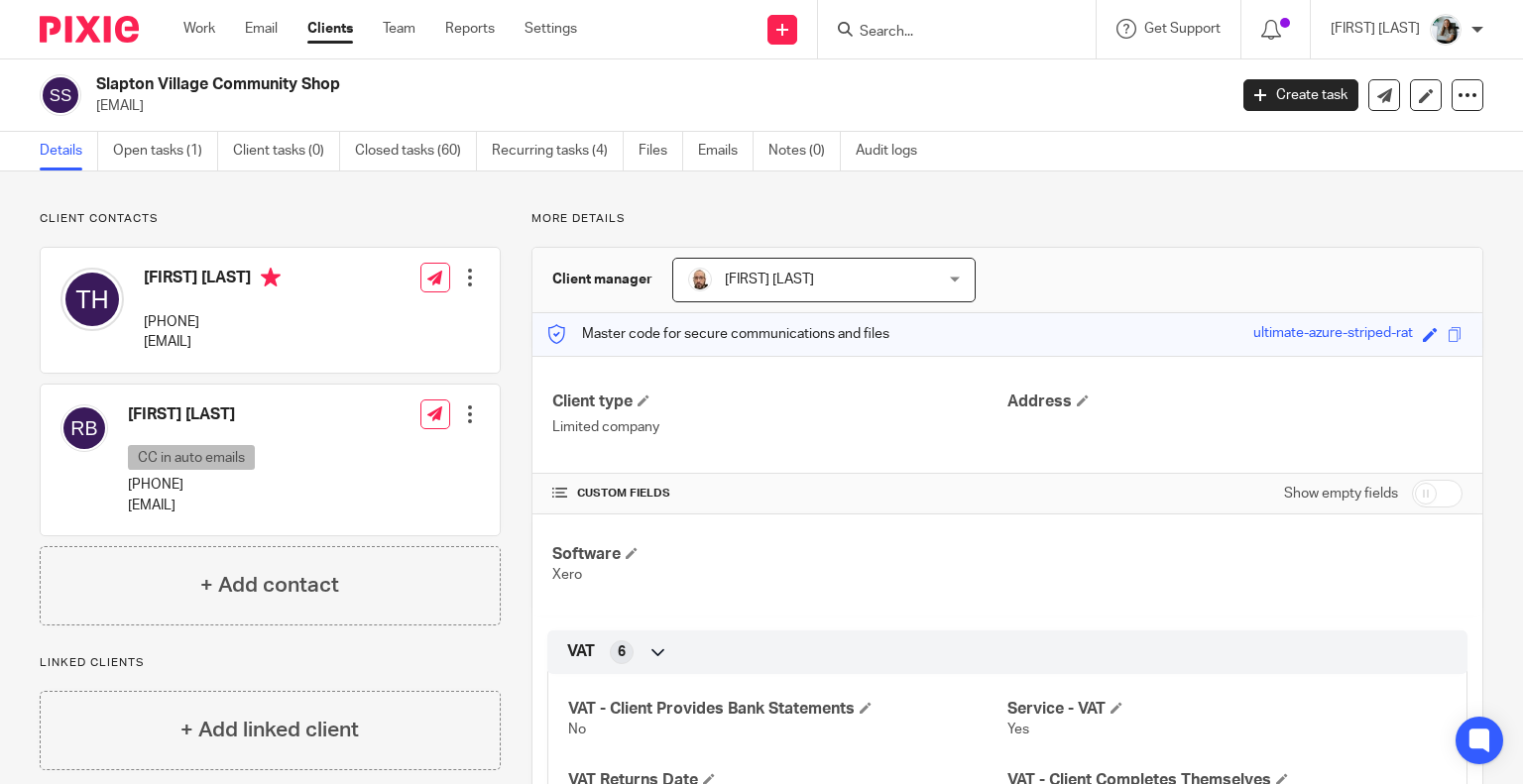 scroll, scrollTop: 0, scrollLeft: 0, axis: both 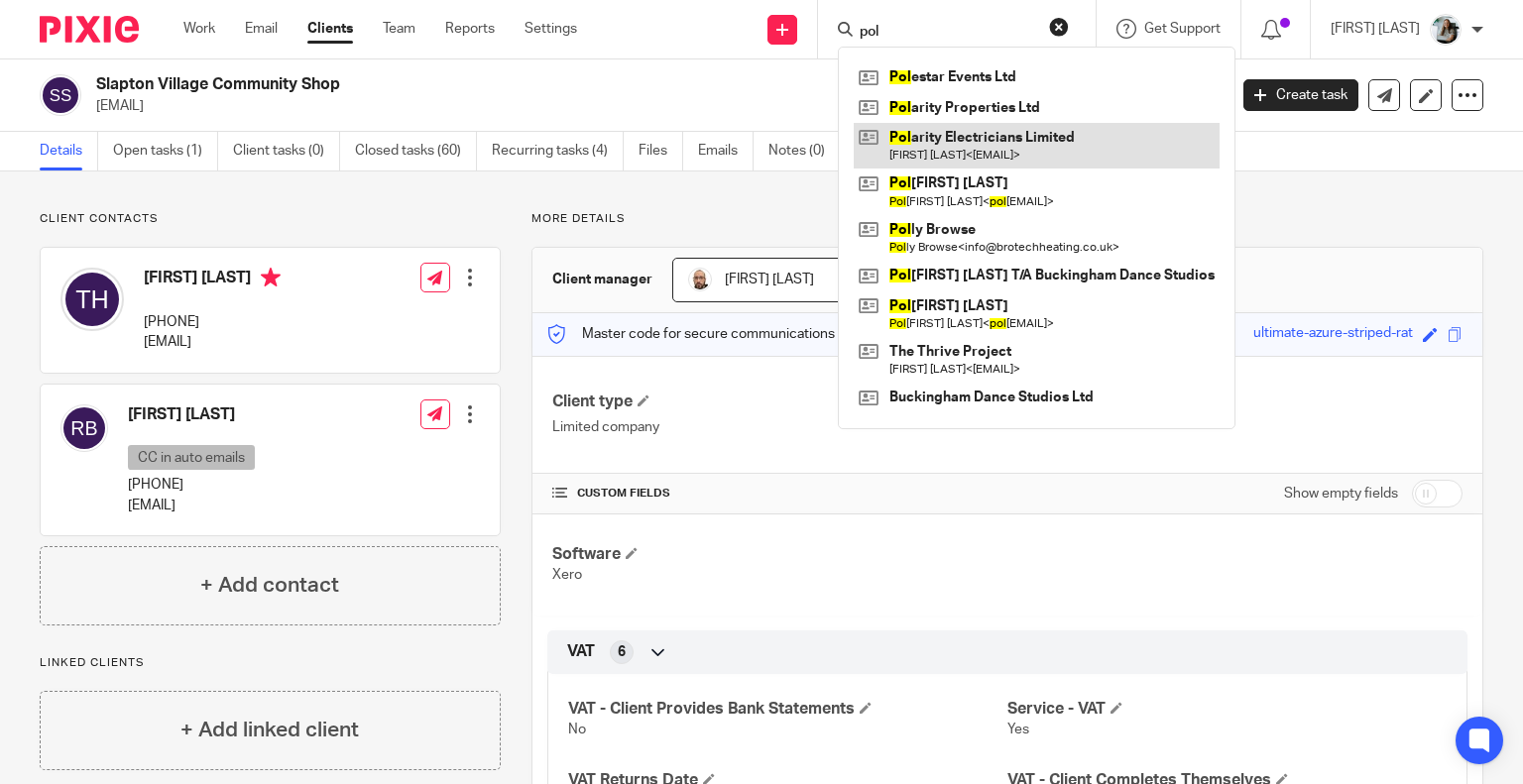 type on "pol" 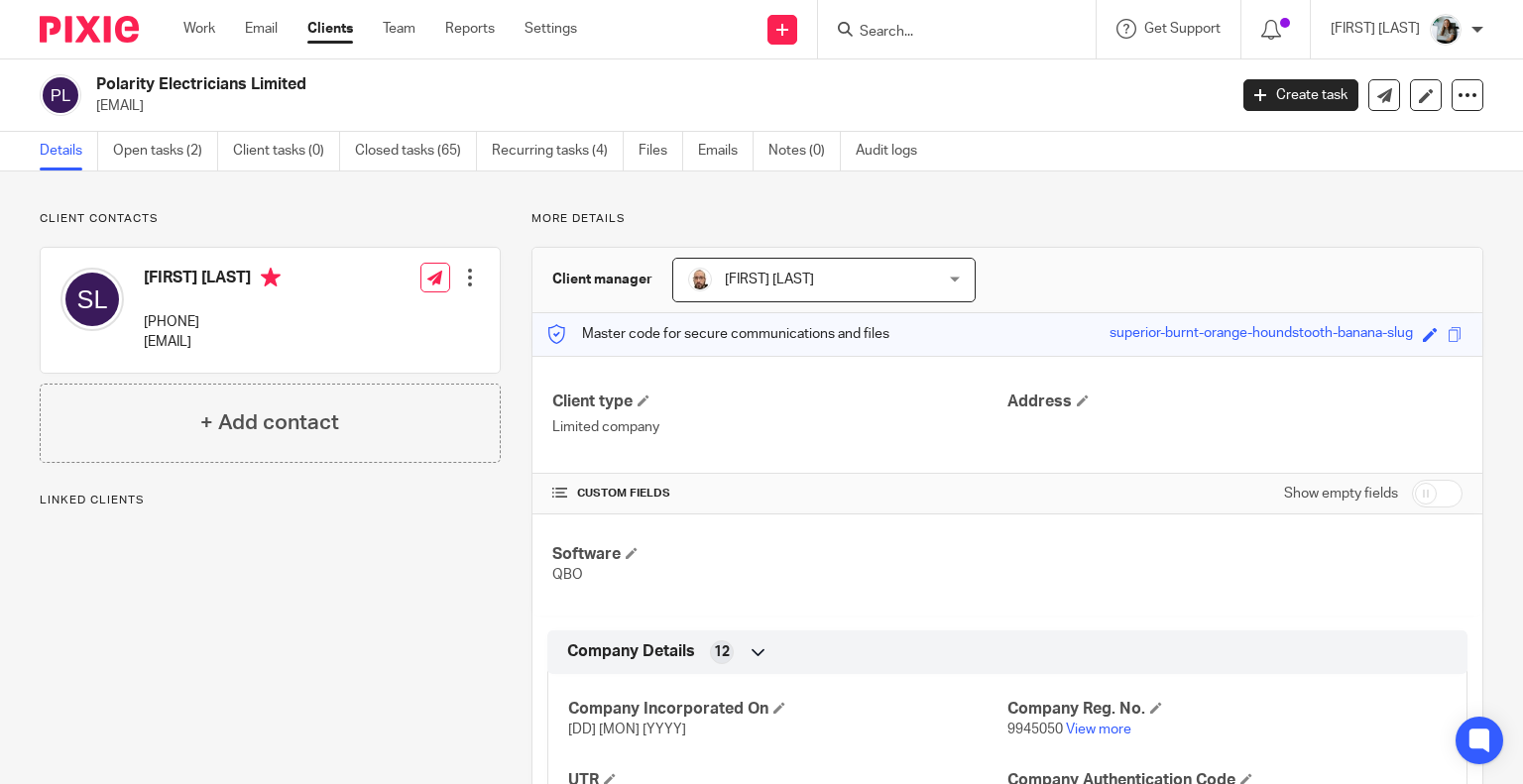 scroll, scrollTop: 0, scrollLeft: 0, axis: both 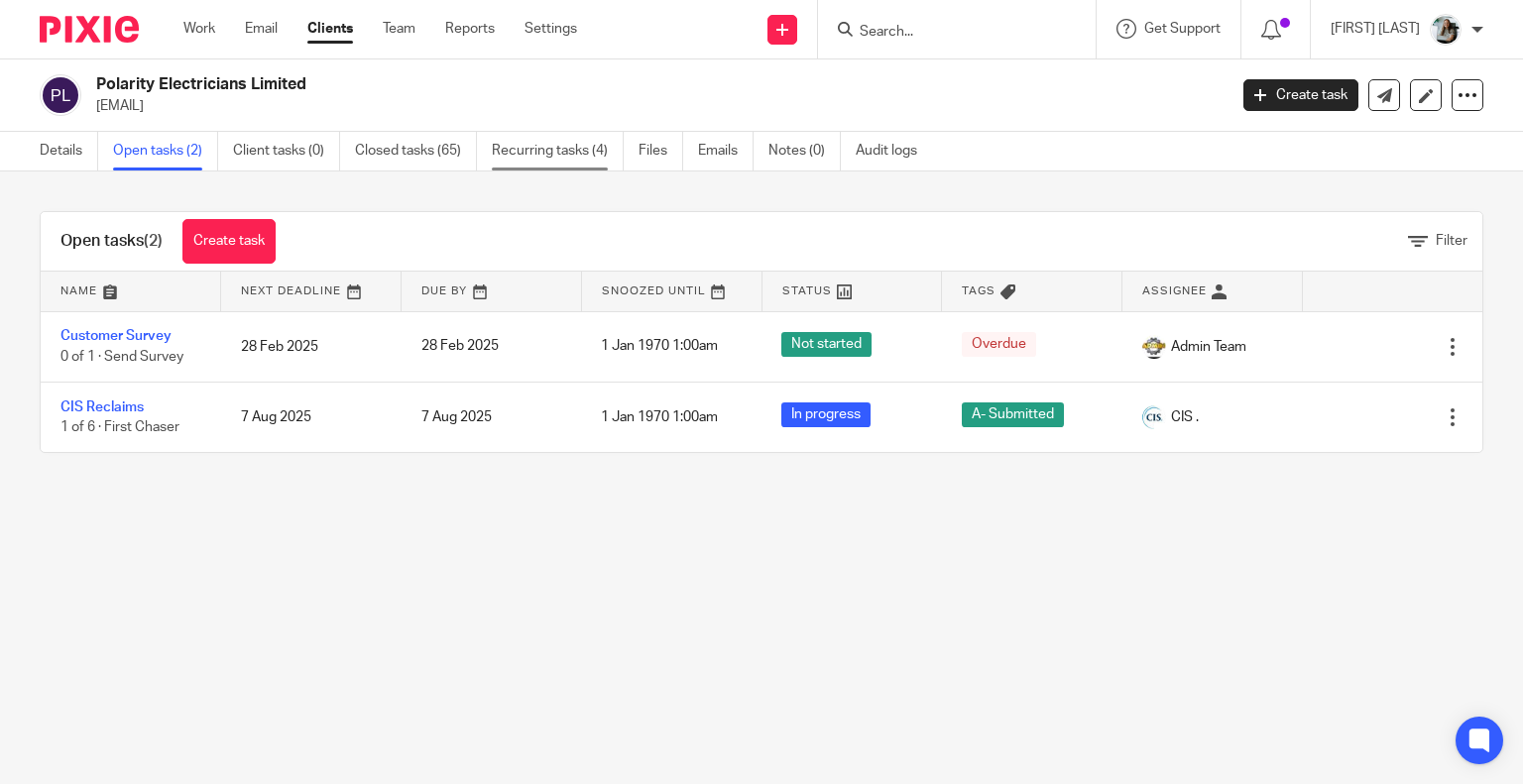 click on "Recurring tasks (4)" at bounding box center [557, 151] 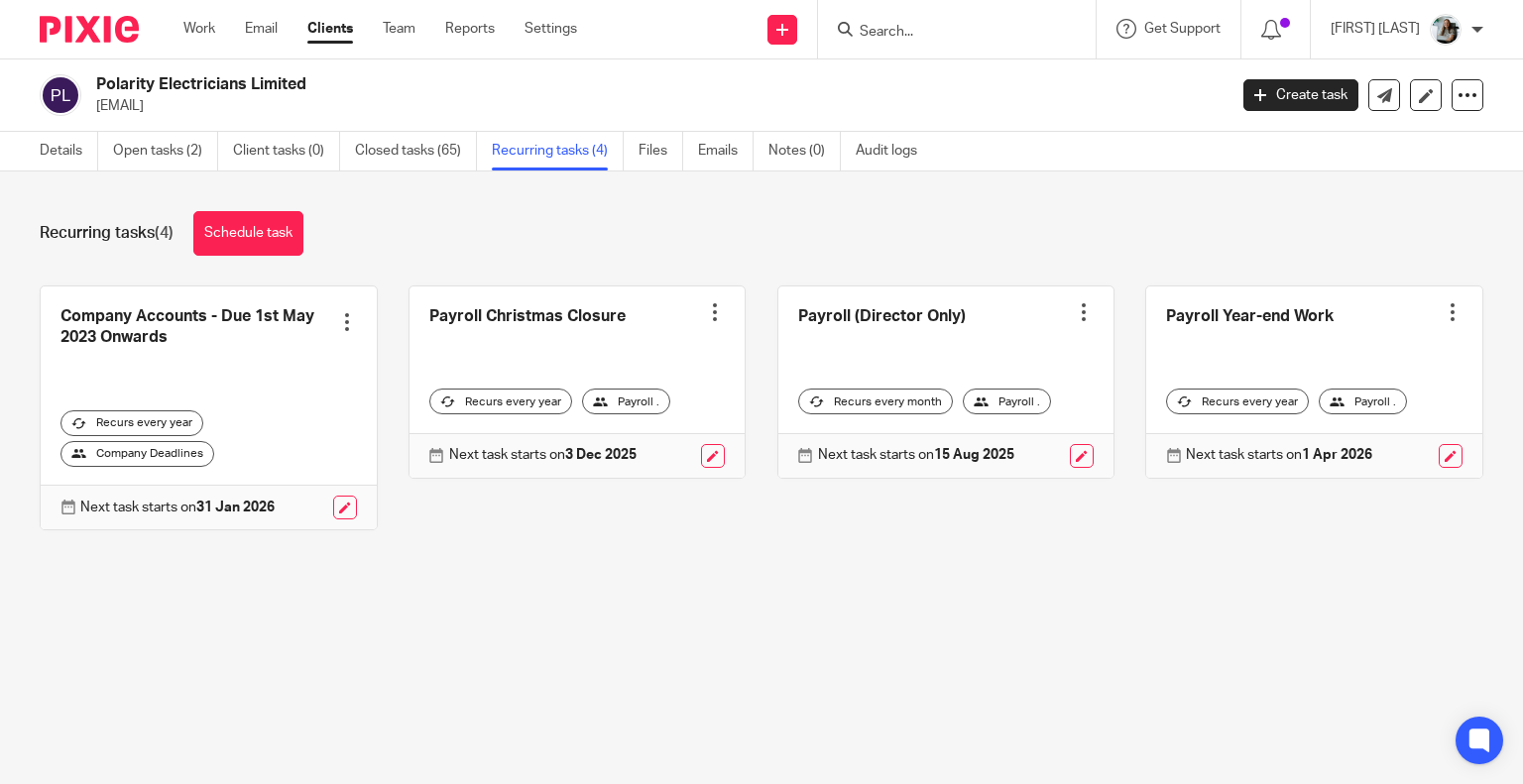 scroll, scrollTop: 0, scrollLeft: 0, axis: both 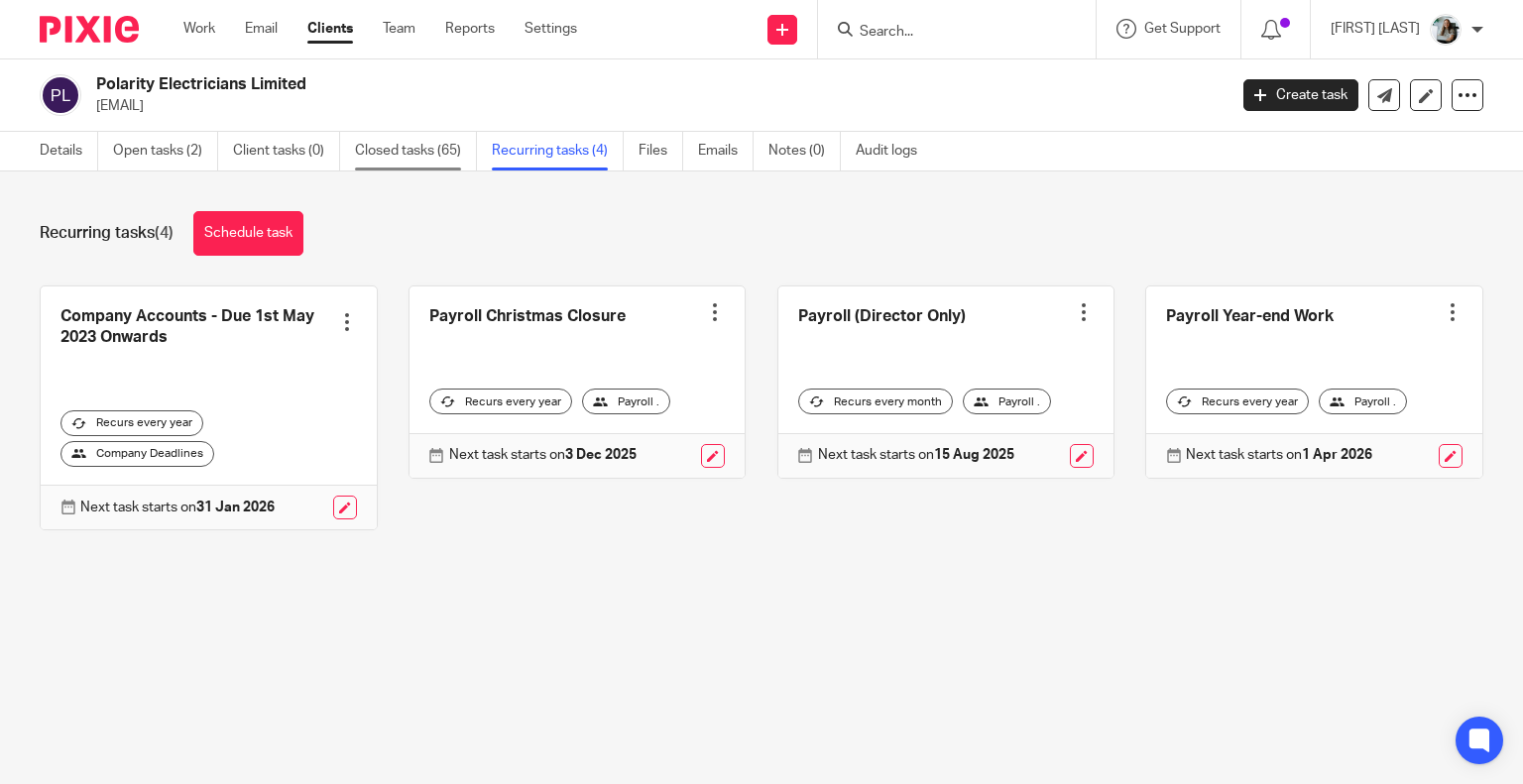 click on "Closed tasks (65)" at bounding box center (415, 151) 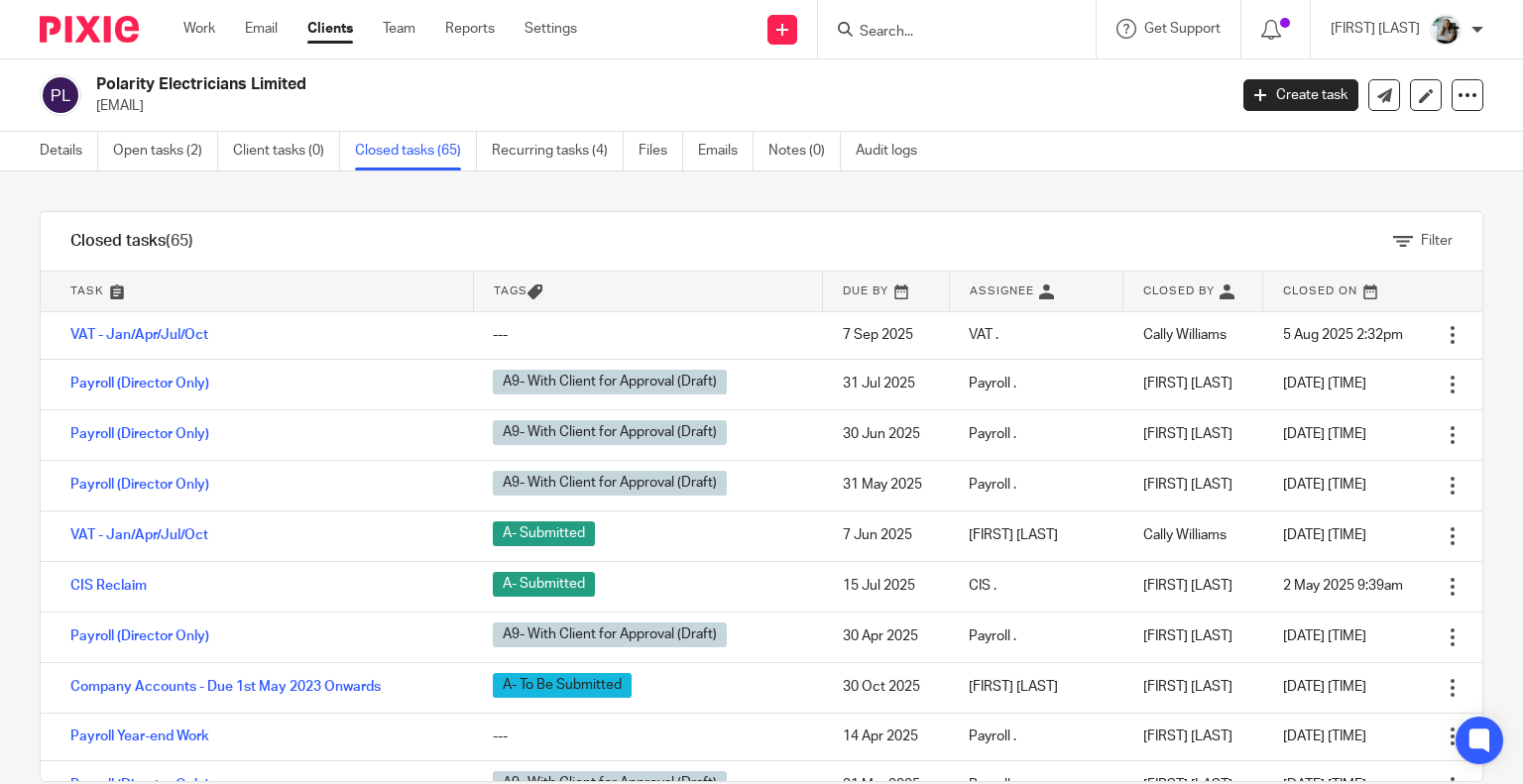 scroll, scrollTop: 0, scrollLeft: 0, axis: both 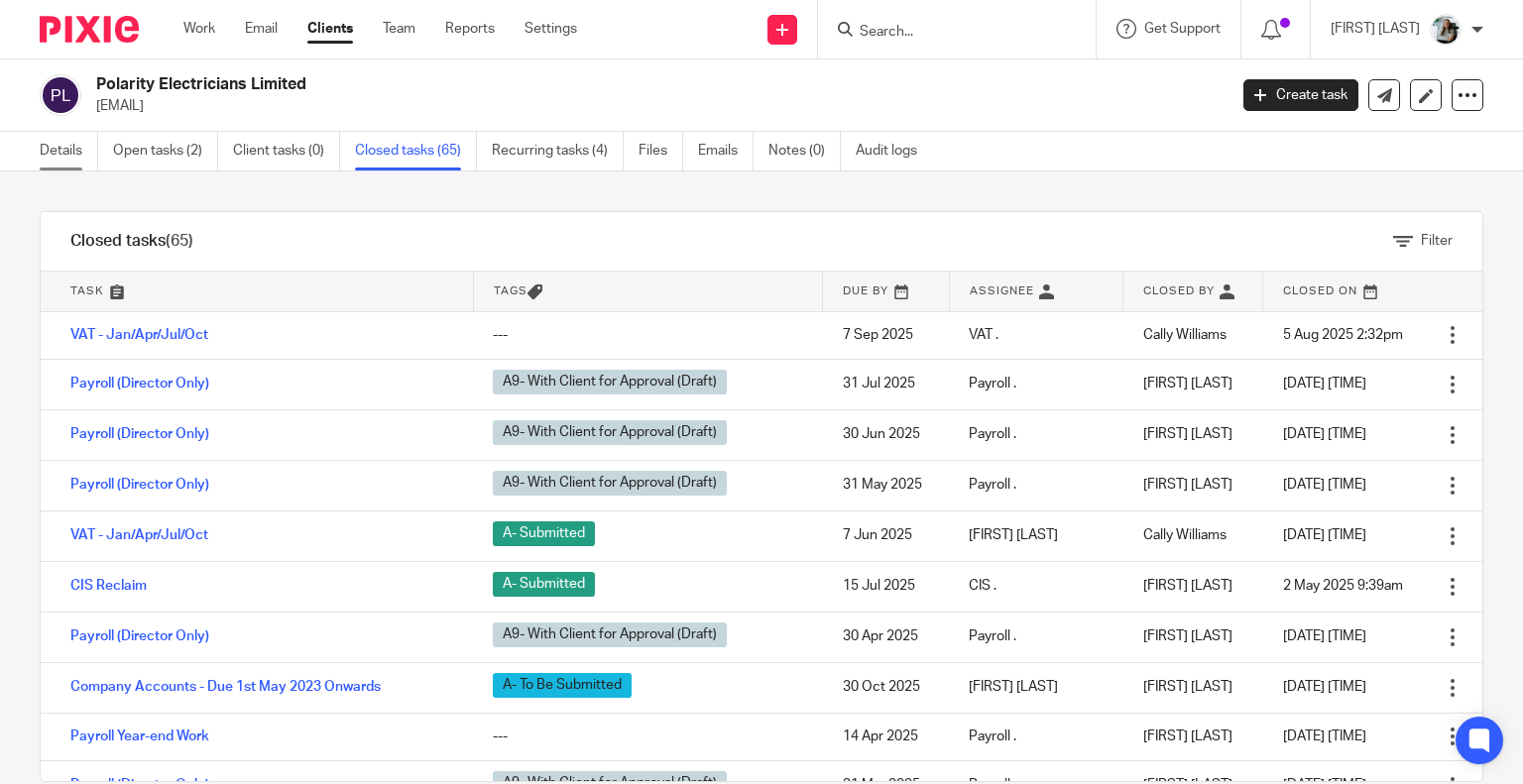 click on "Details" at bounding box center [68, 151] 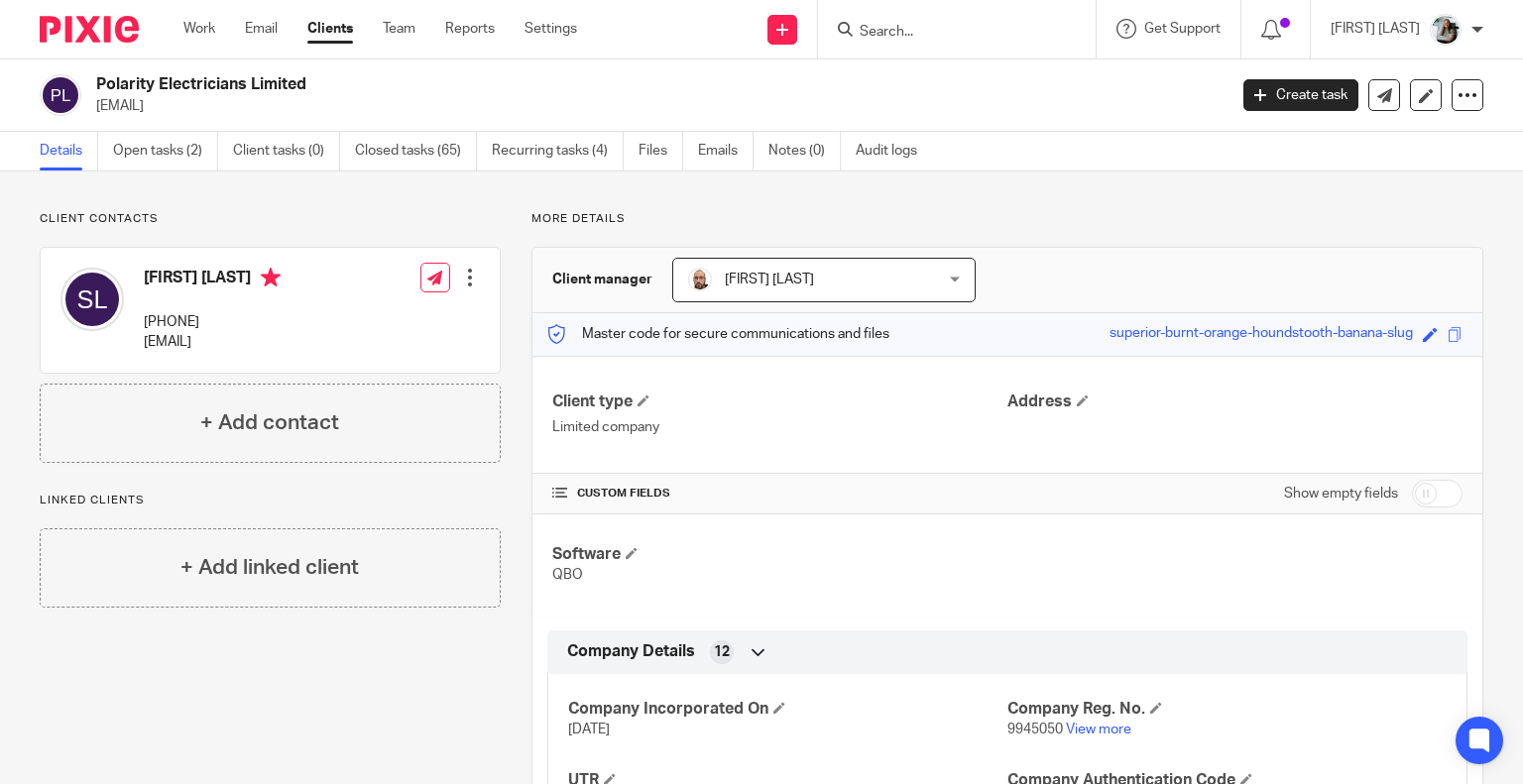 scroll, scrollTop: 0, scrollLeft: 0, axis: both 